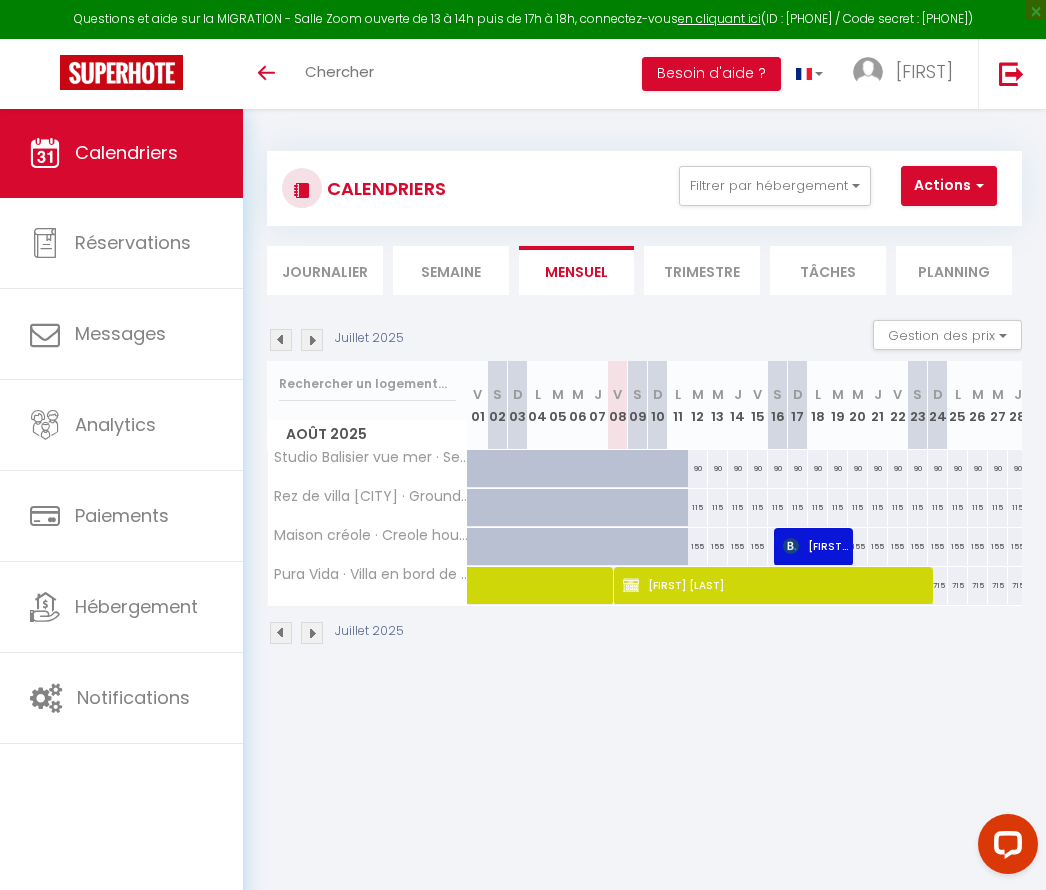 scroll, scrollTop: 0, scrollLeft: 0, axis: both 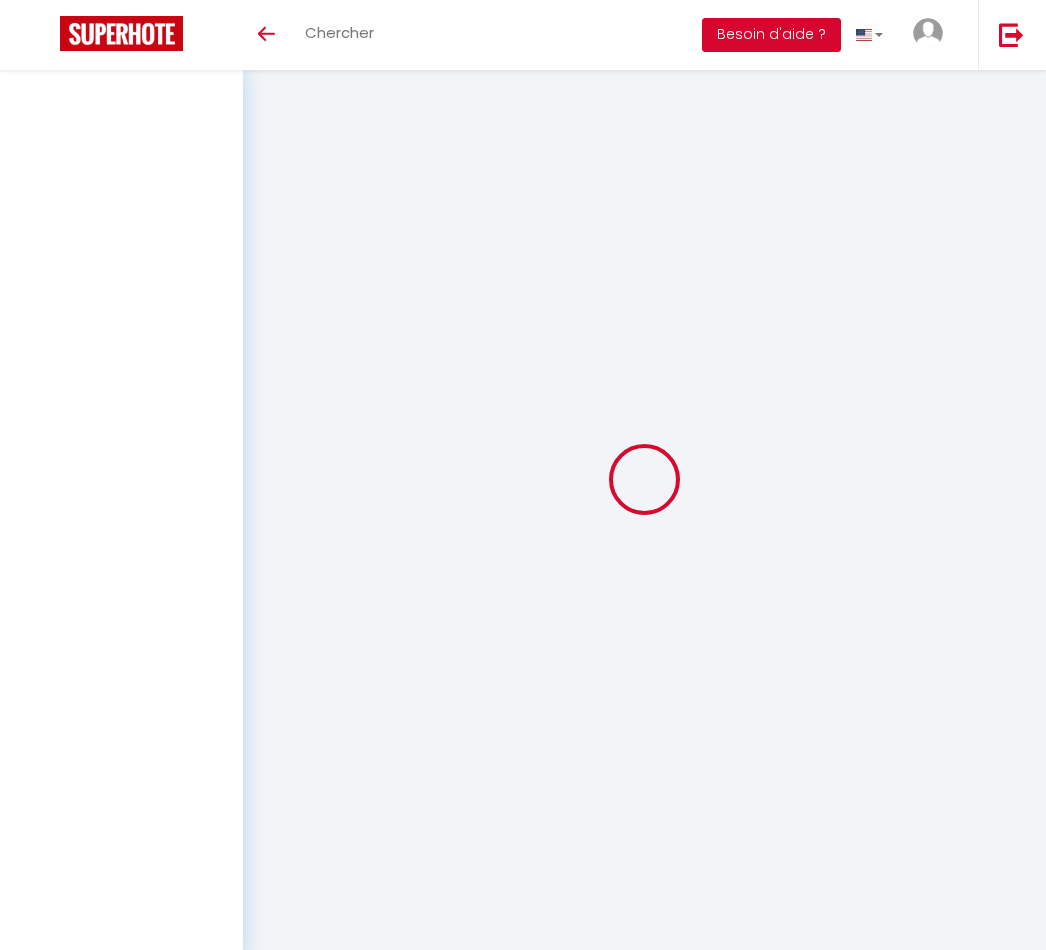 click on "Besoin d'aide ?" at bounding box center (771, 35) 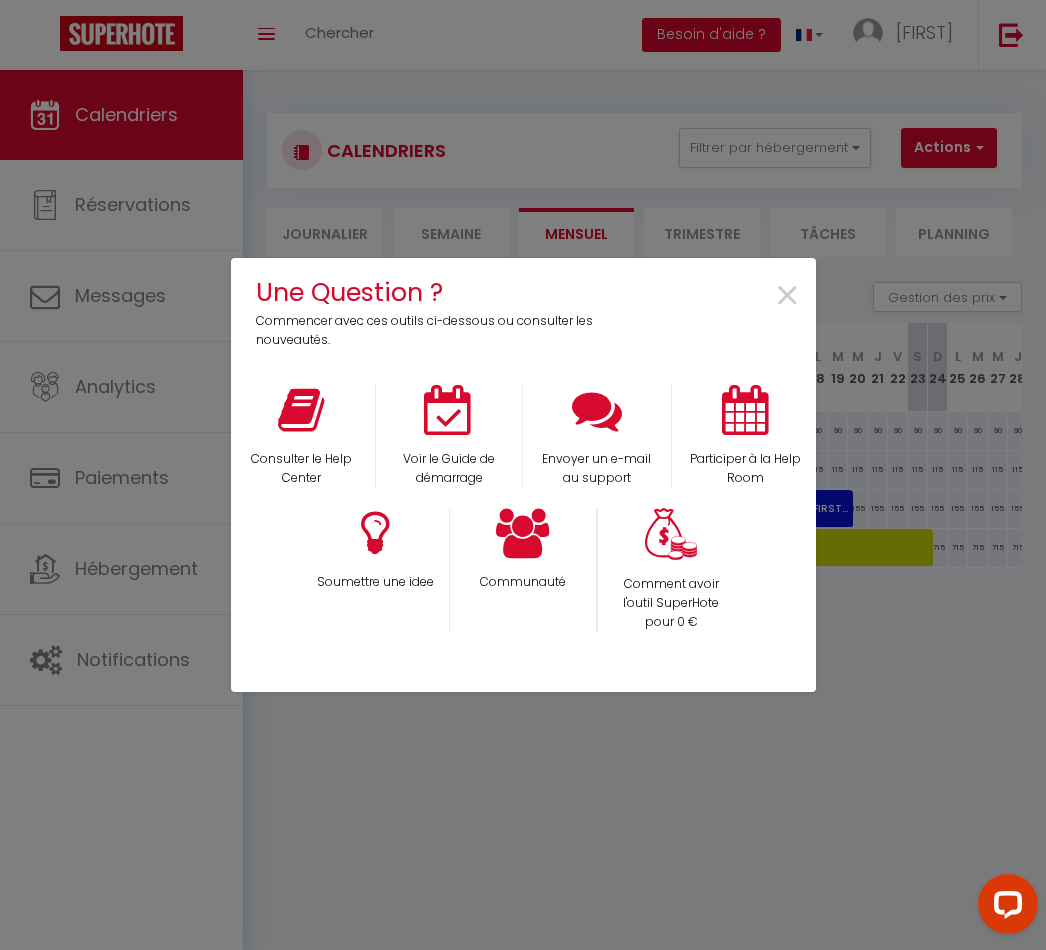 scroll, scrollTop: 0, scrollLeft: 0, axis: both 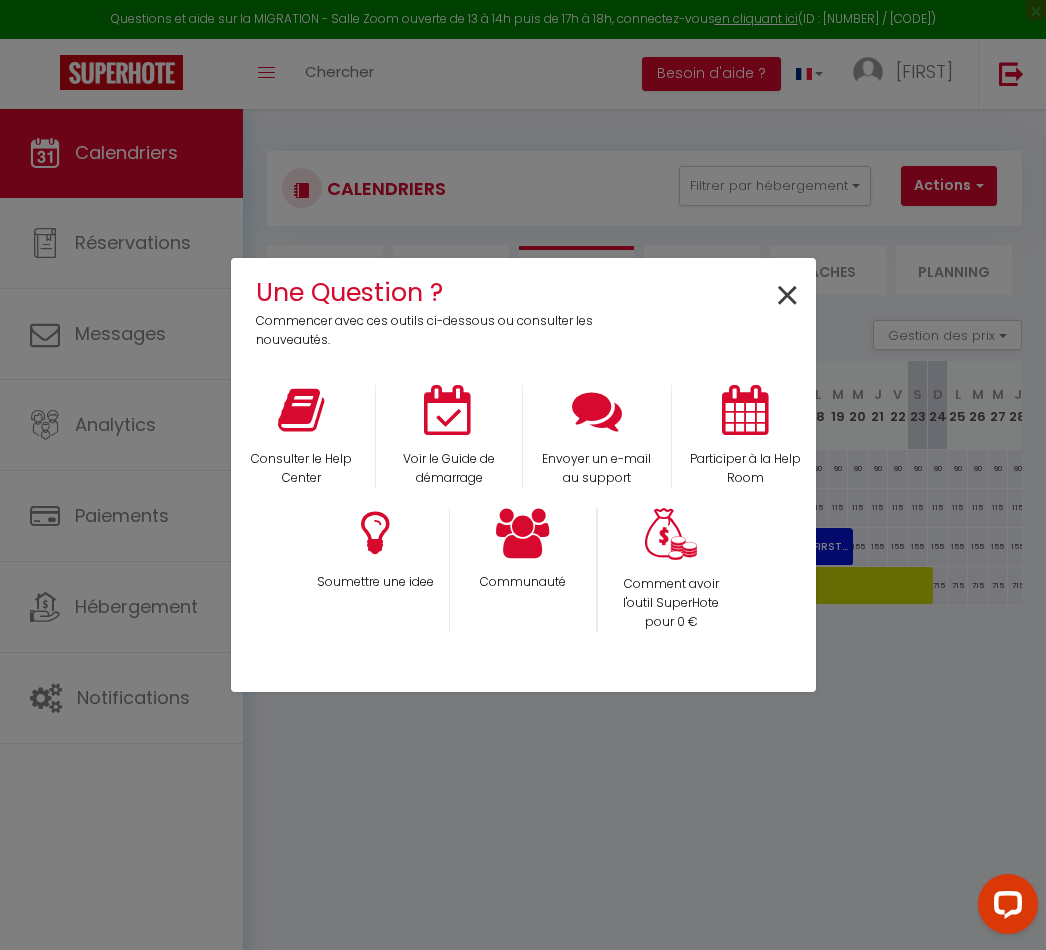 click on "×" at bounding box center [787, 296] 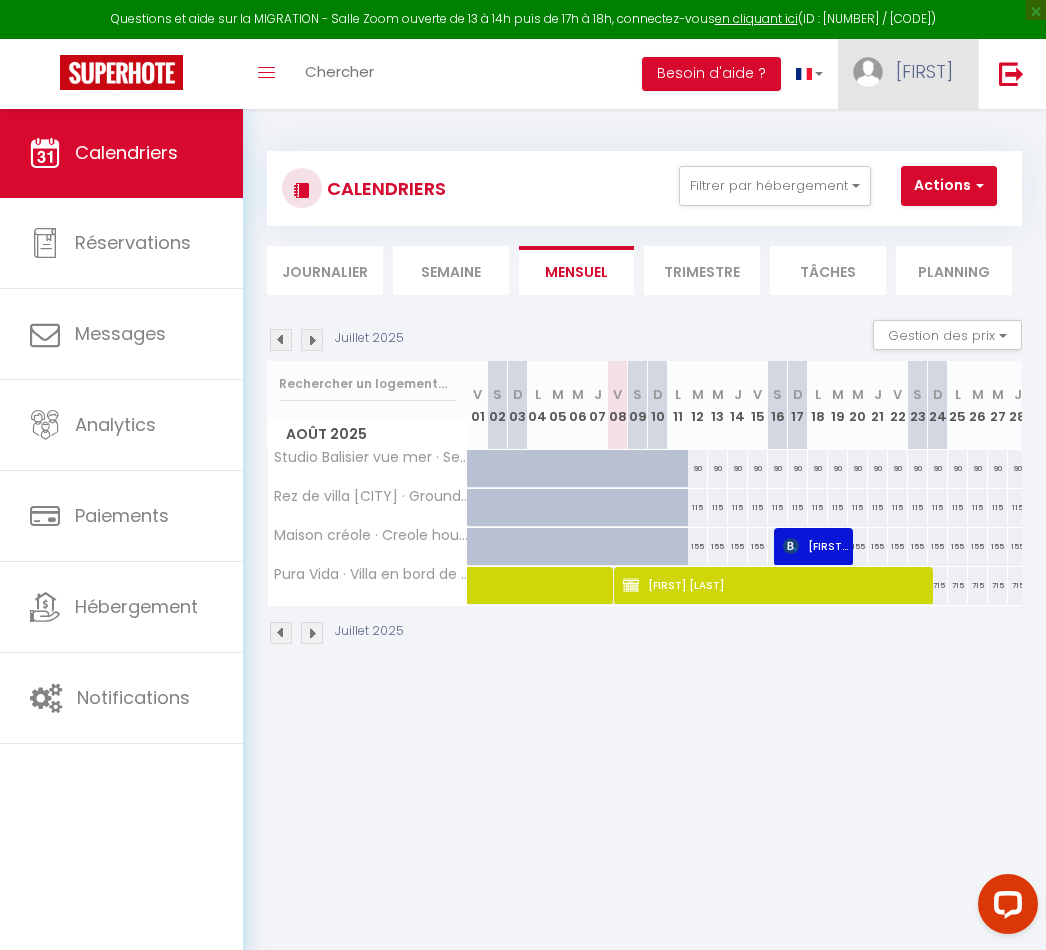 click on "[FIRST]" at bounding box center (924, 71) 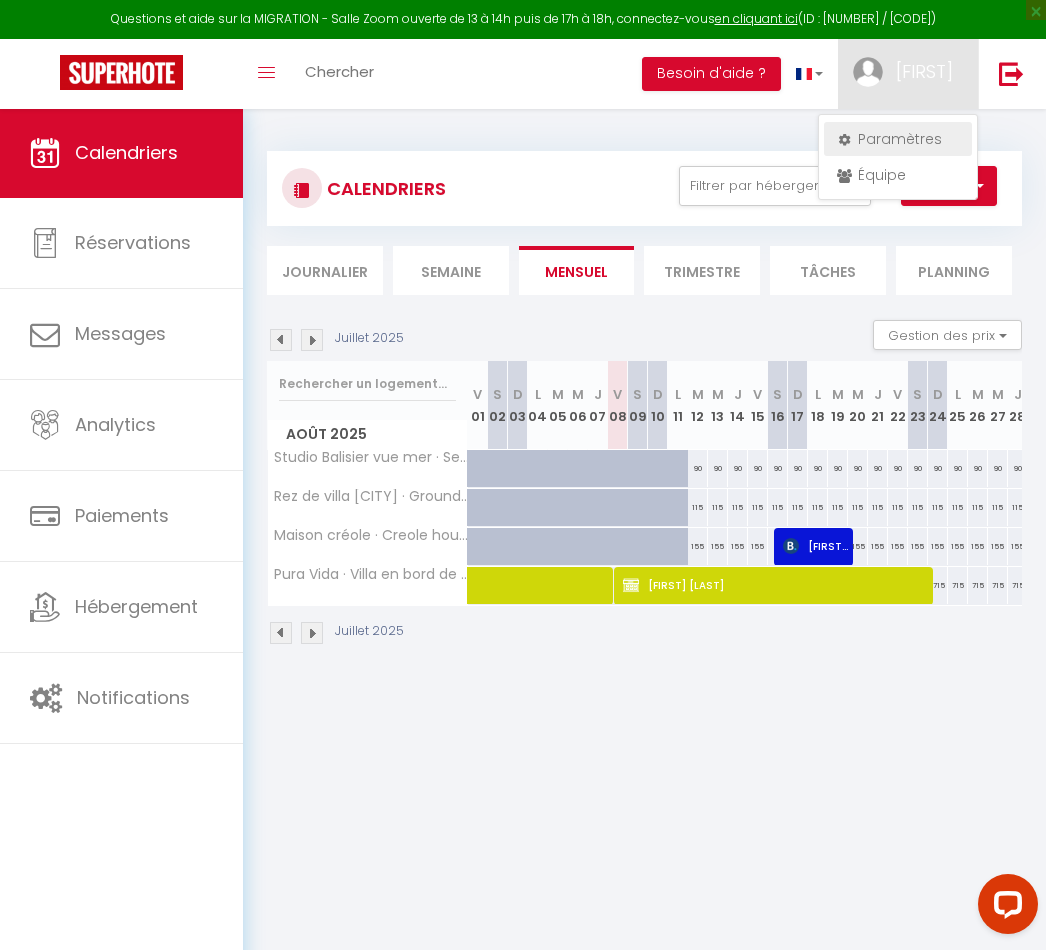 click on "Paramètres" at bounding box center (898, 139) 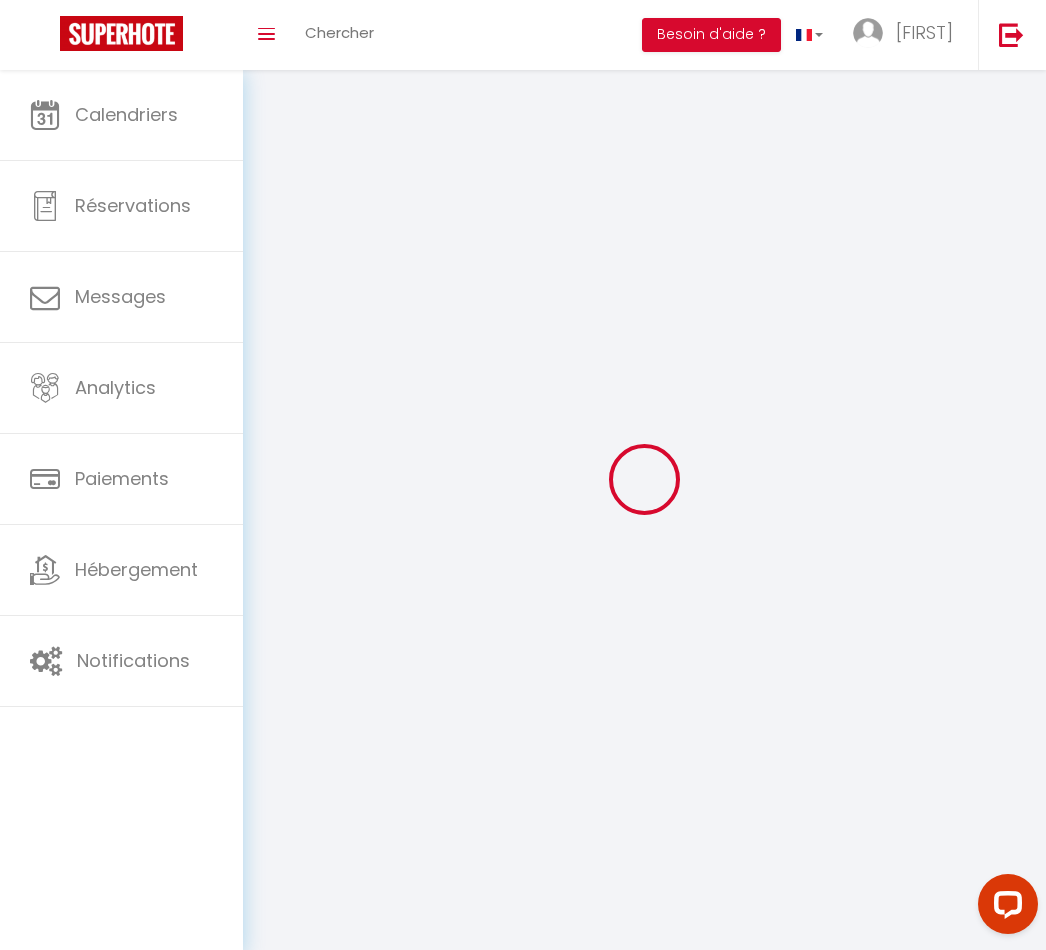 type on "[FIRST]" 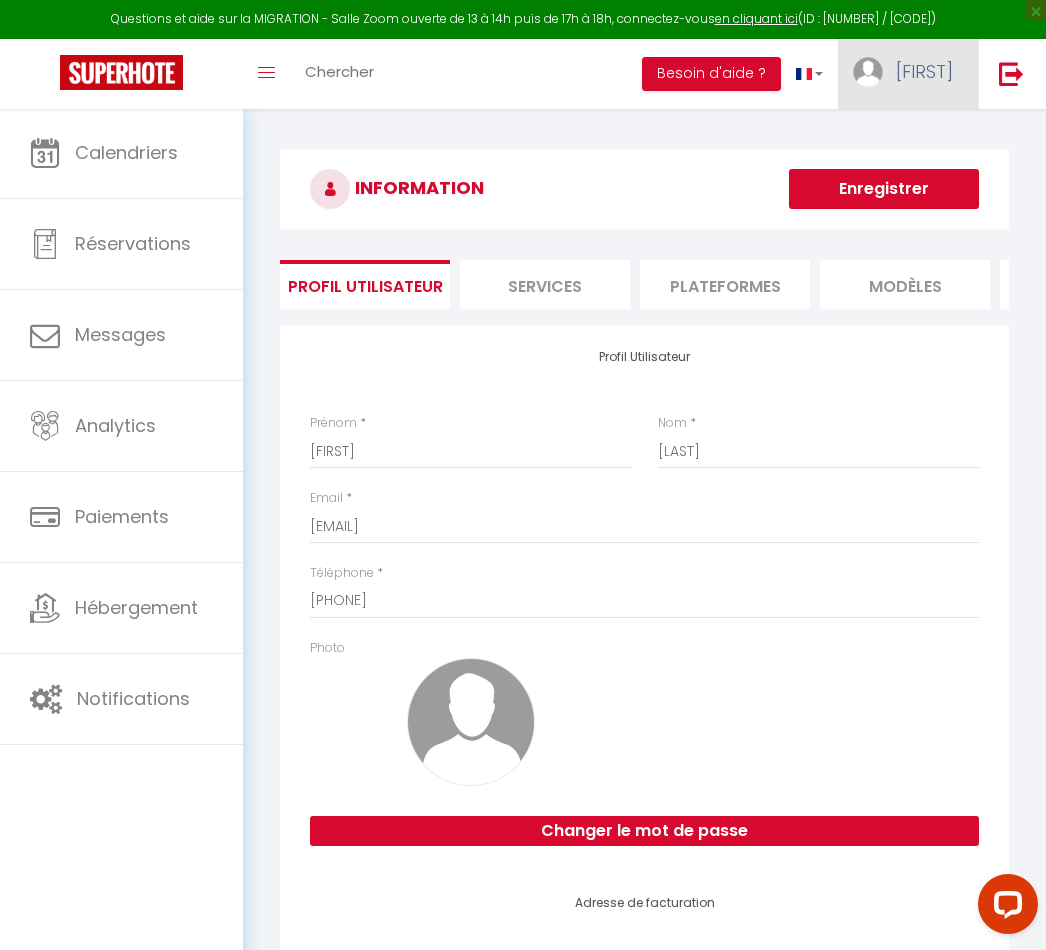click on "[FIRST]" at bounding box center [924, 71] 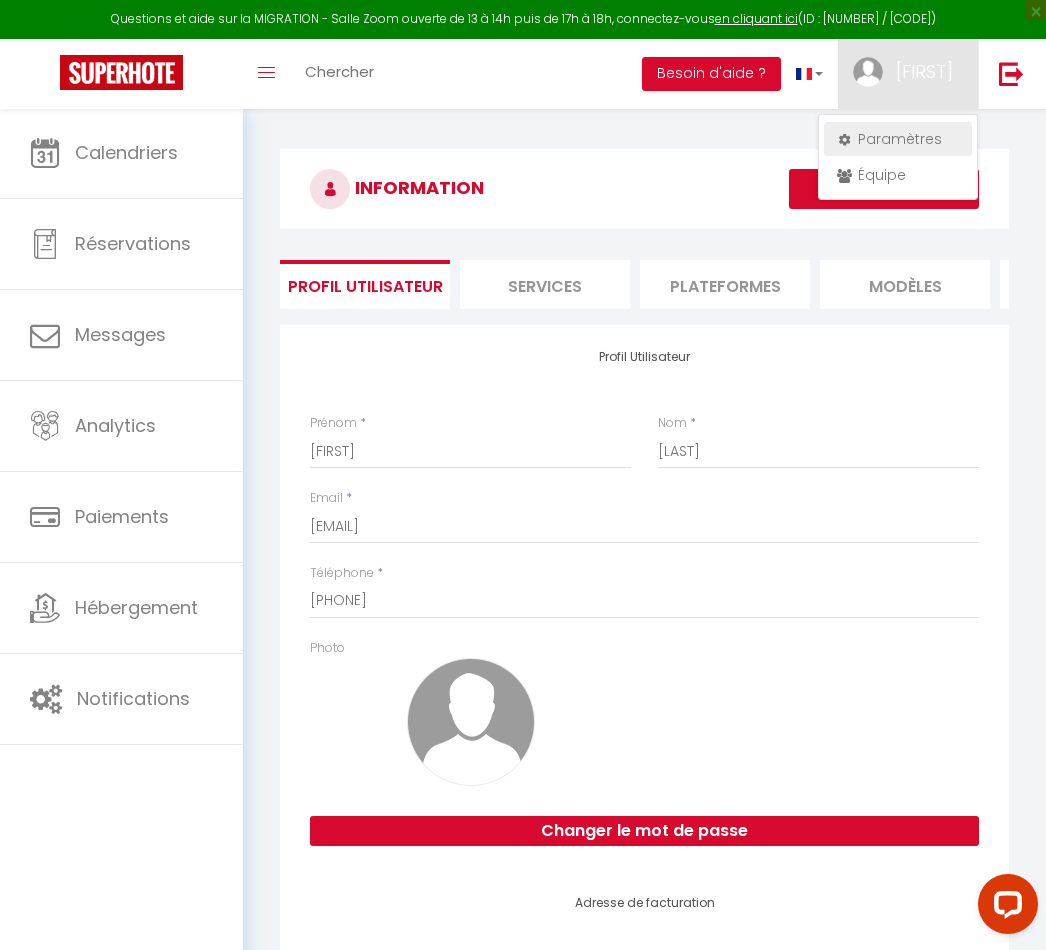 click on "Paramètres" at bounding box center [898, 139] 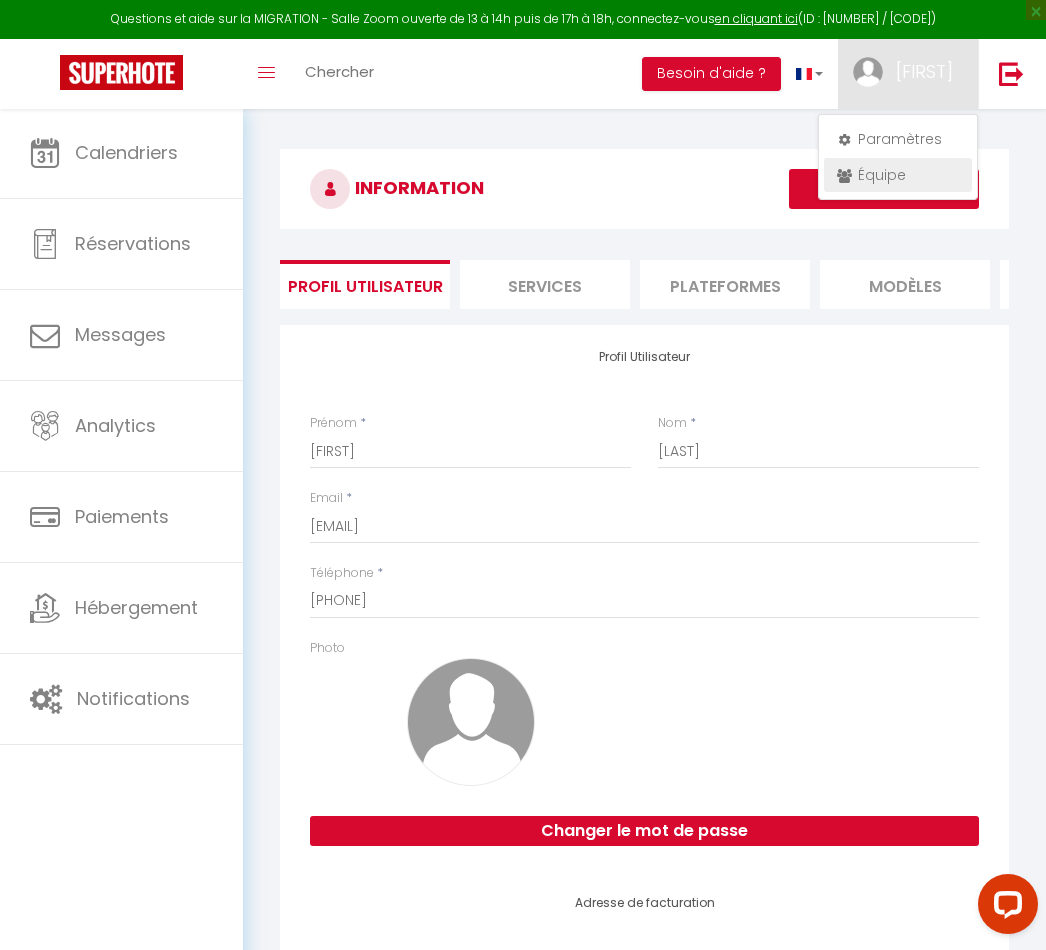 click on "Équipe" at bounding box center (898, 175) 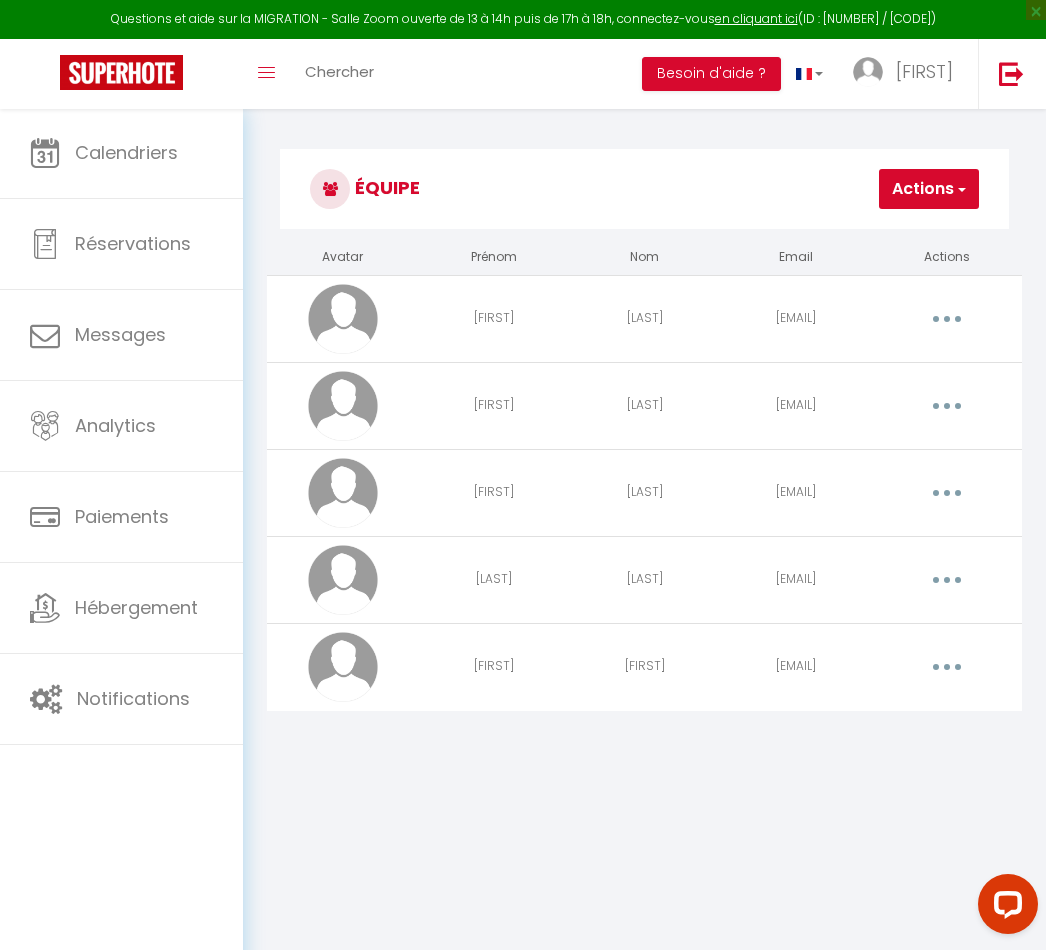click on "rosita.harkou.25@gmail.com" at bounding box center [795, 492] 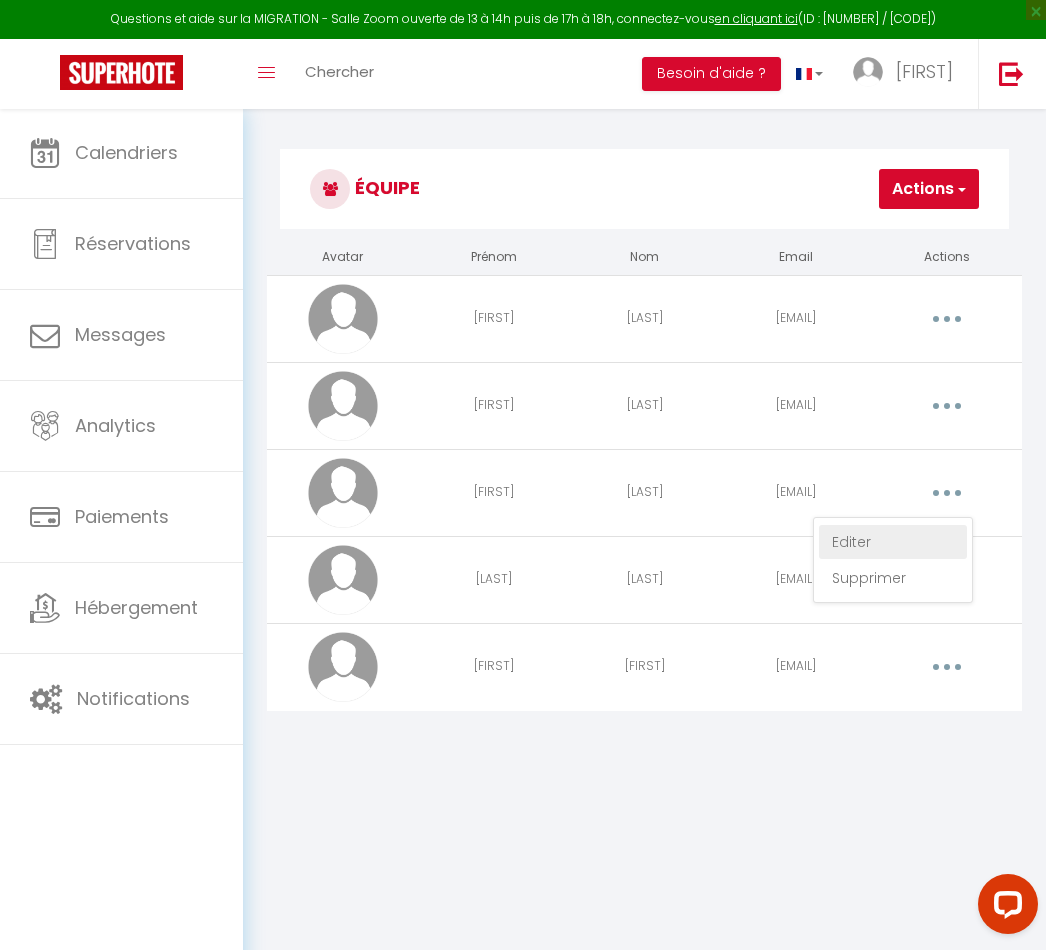 click on "Editer" at bounding box center (893, 542) 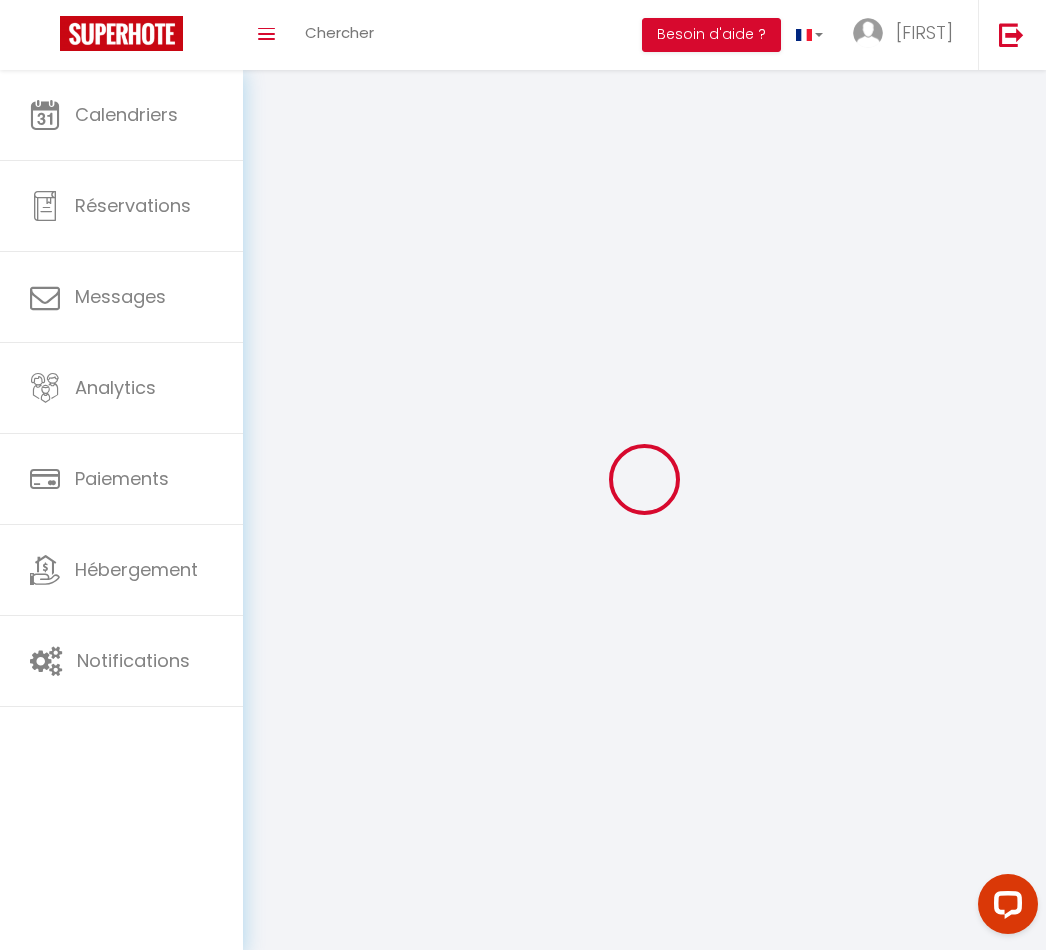 type on "Rosita" 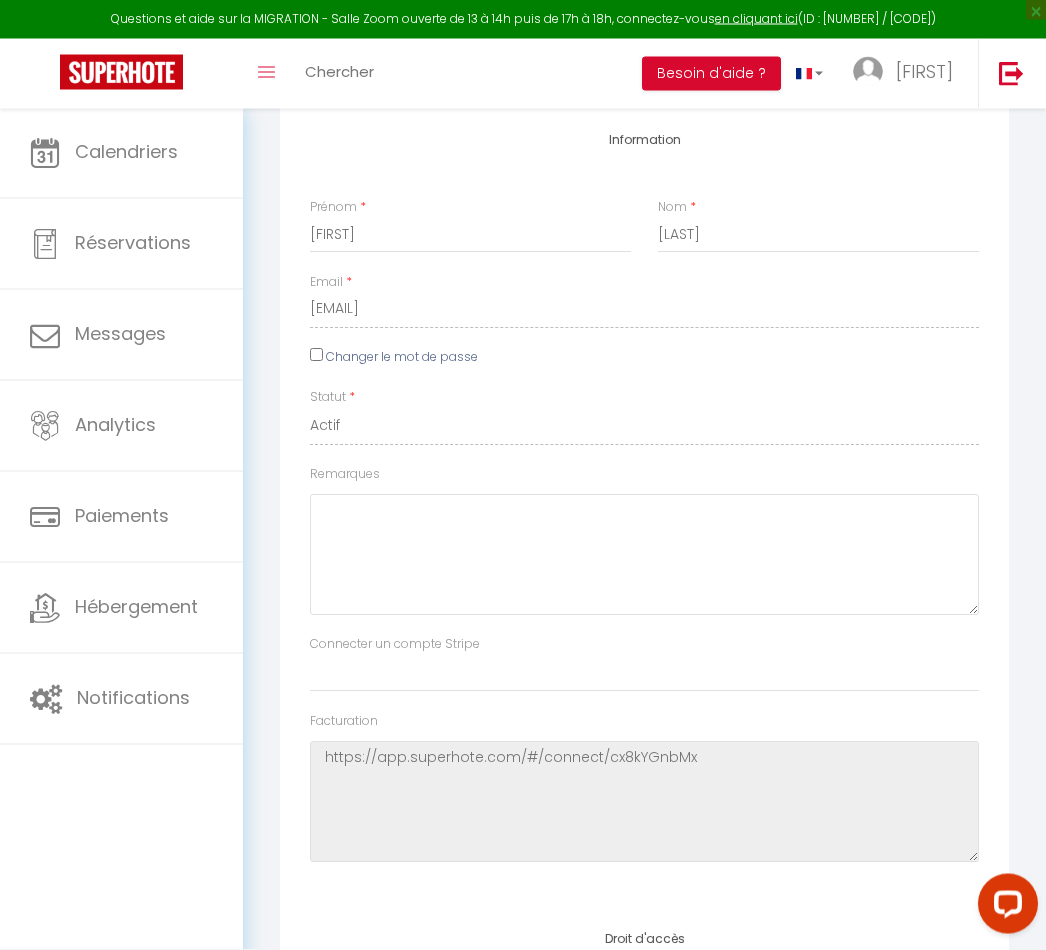 click on "Changer le mot de passe" at bounding box center [316, 355] 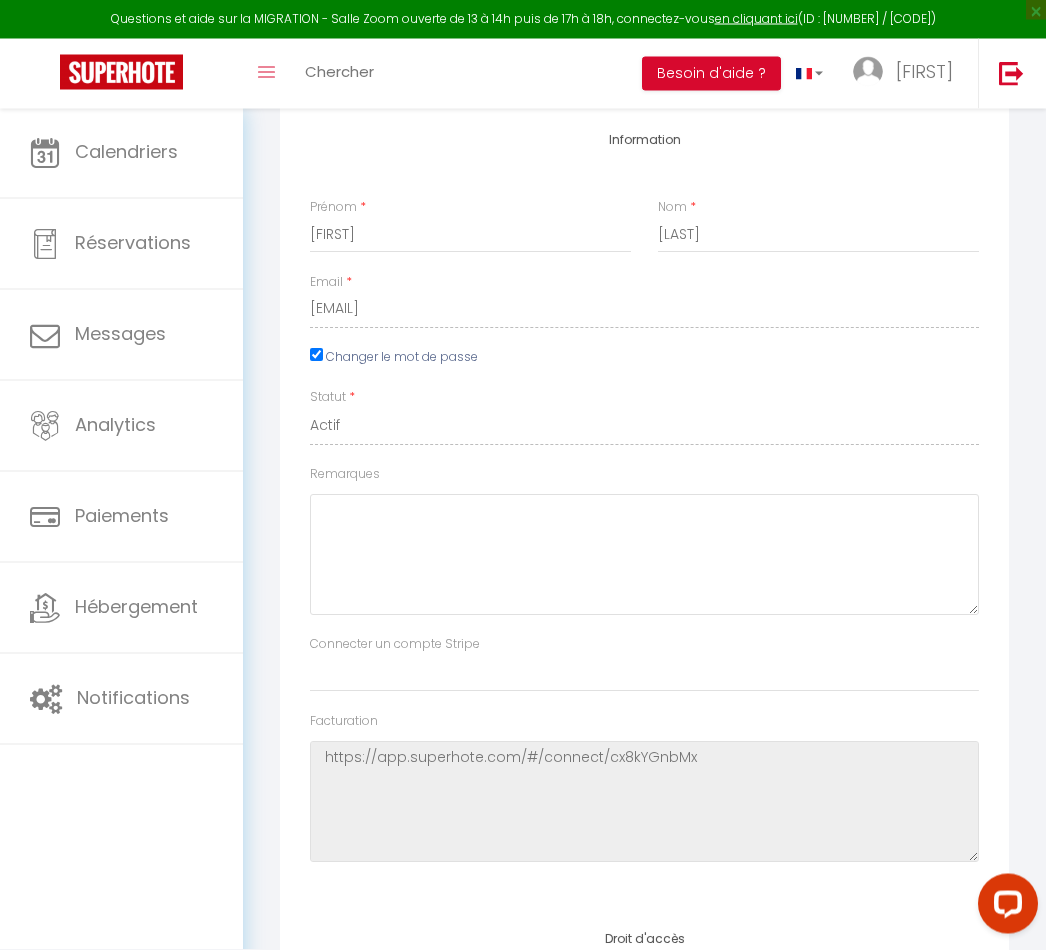 scroll, scrollTop: 491, scrollLeft: 0, axis: vertical 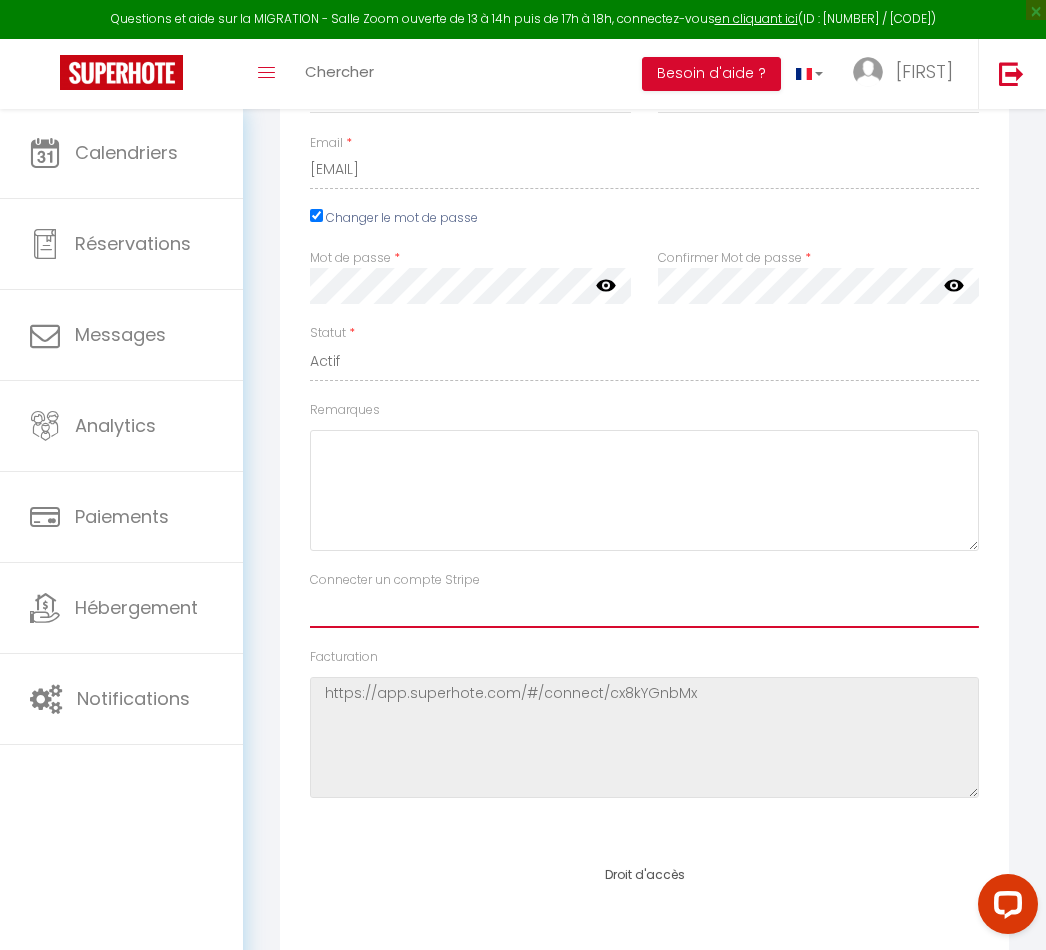 click on "stripe" at bounding box center (644, 609) 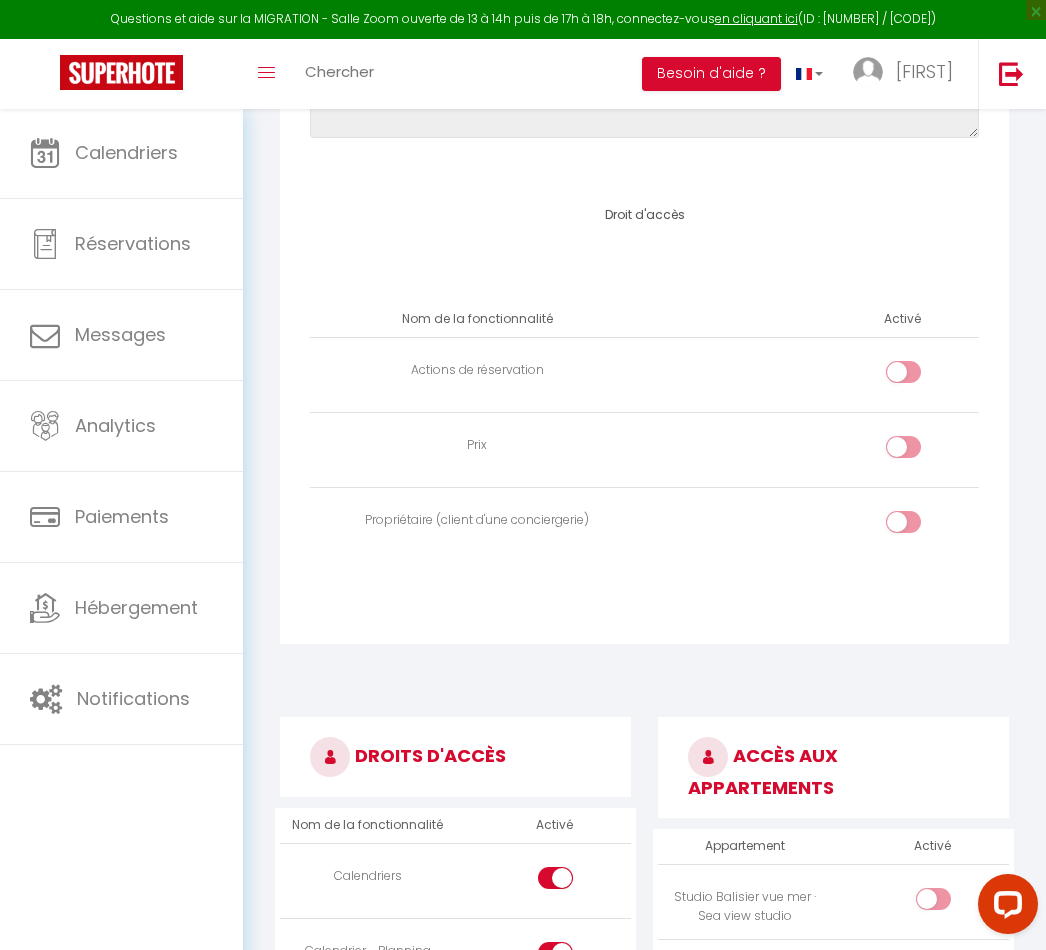 scroll, scrollTop: 1289, scrollLeft: 0, axis: vertical 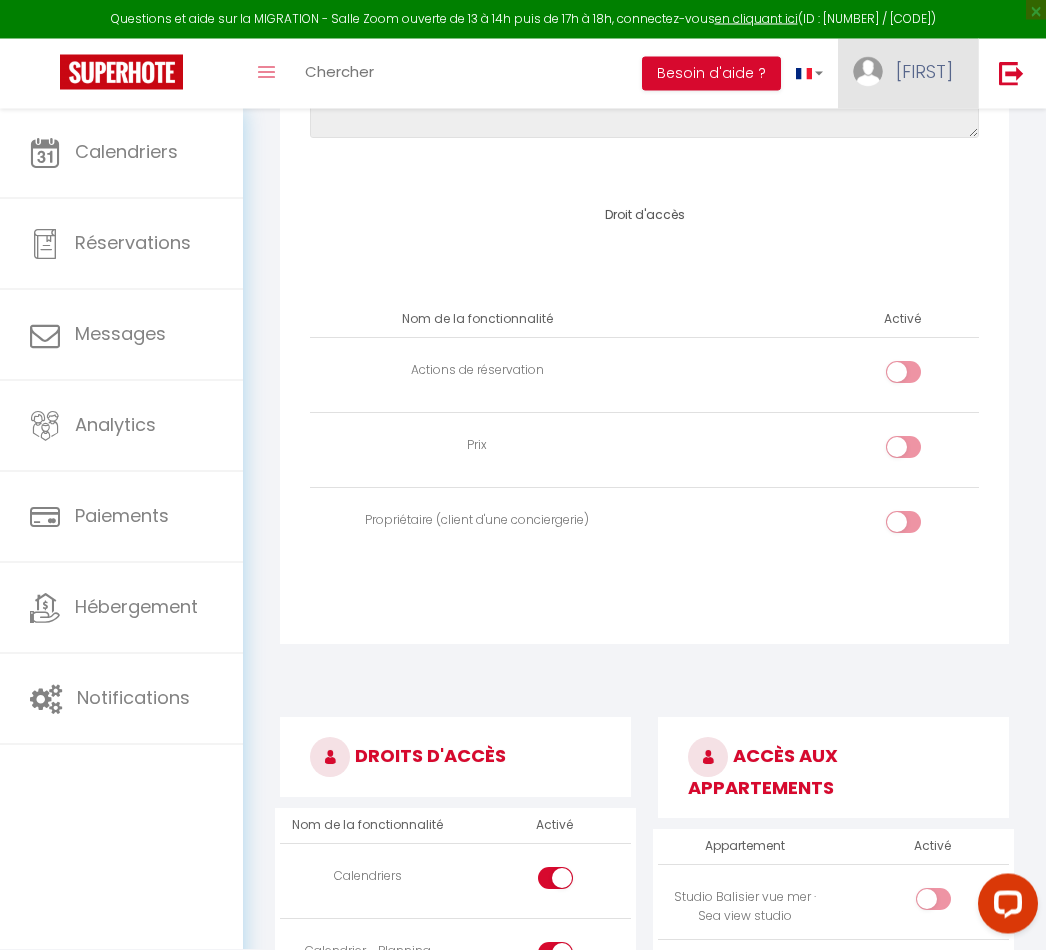 click on "[FIRST]" at bounding box center [924, 71] 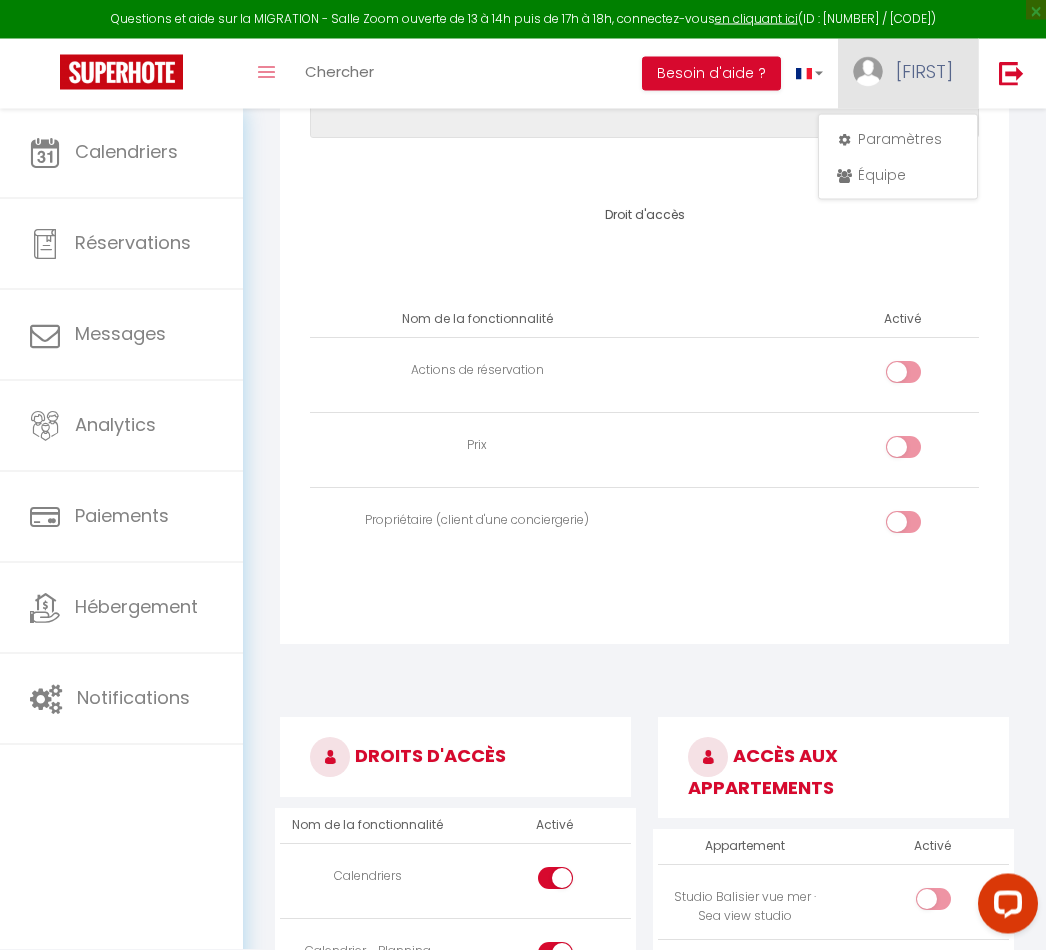 scroll, scrollTop: 1290, scrollLeft: 0, axis: vertical 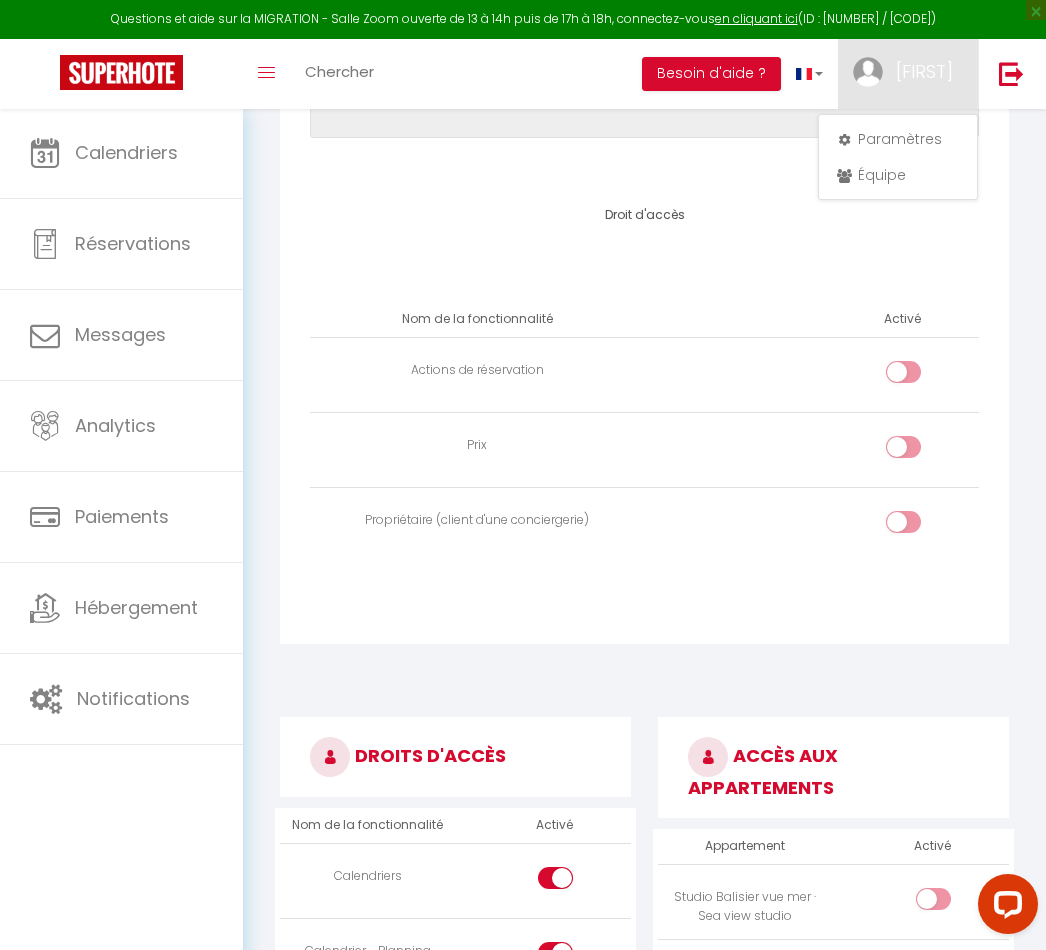 click at bounding box center [523, 475] 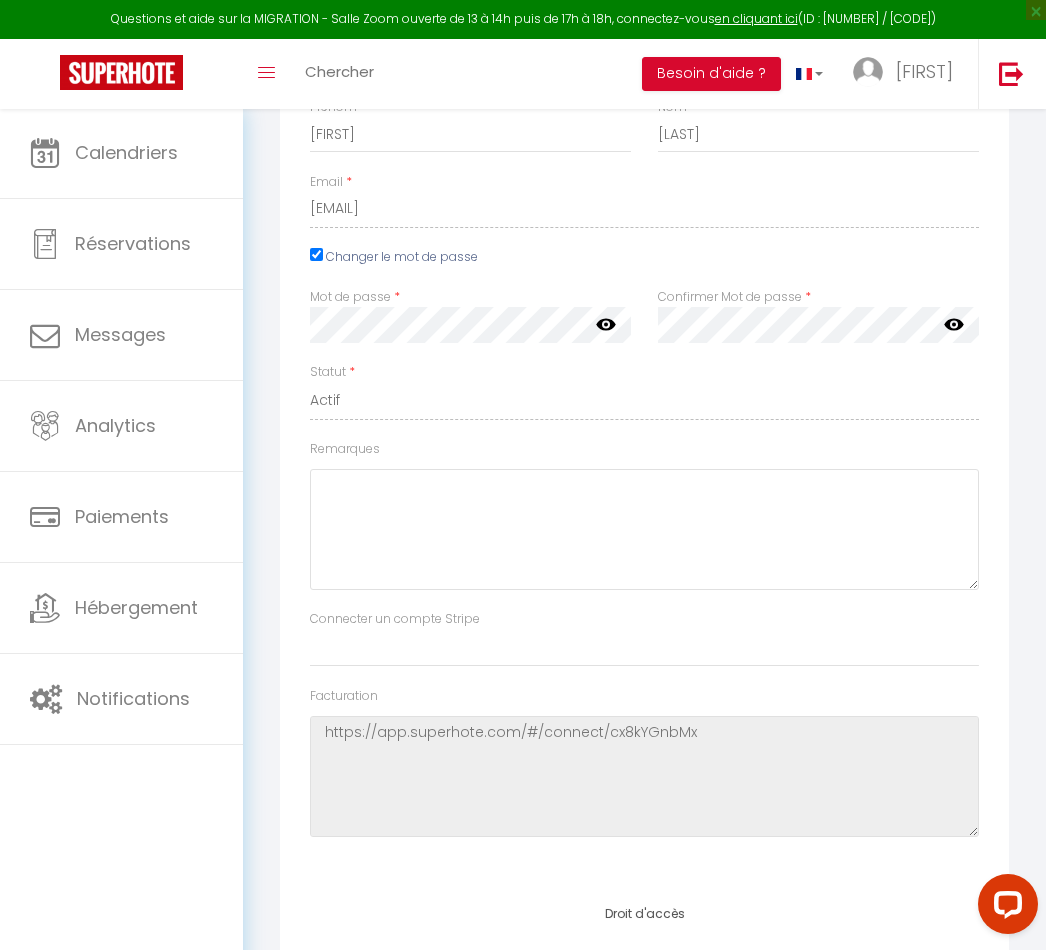 scroll, scrollTop: 590, scrollLeft: 0, axis: vertical 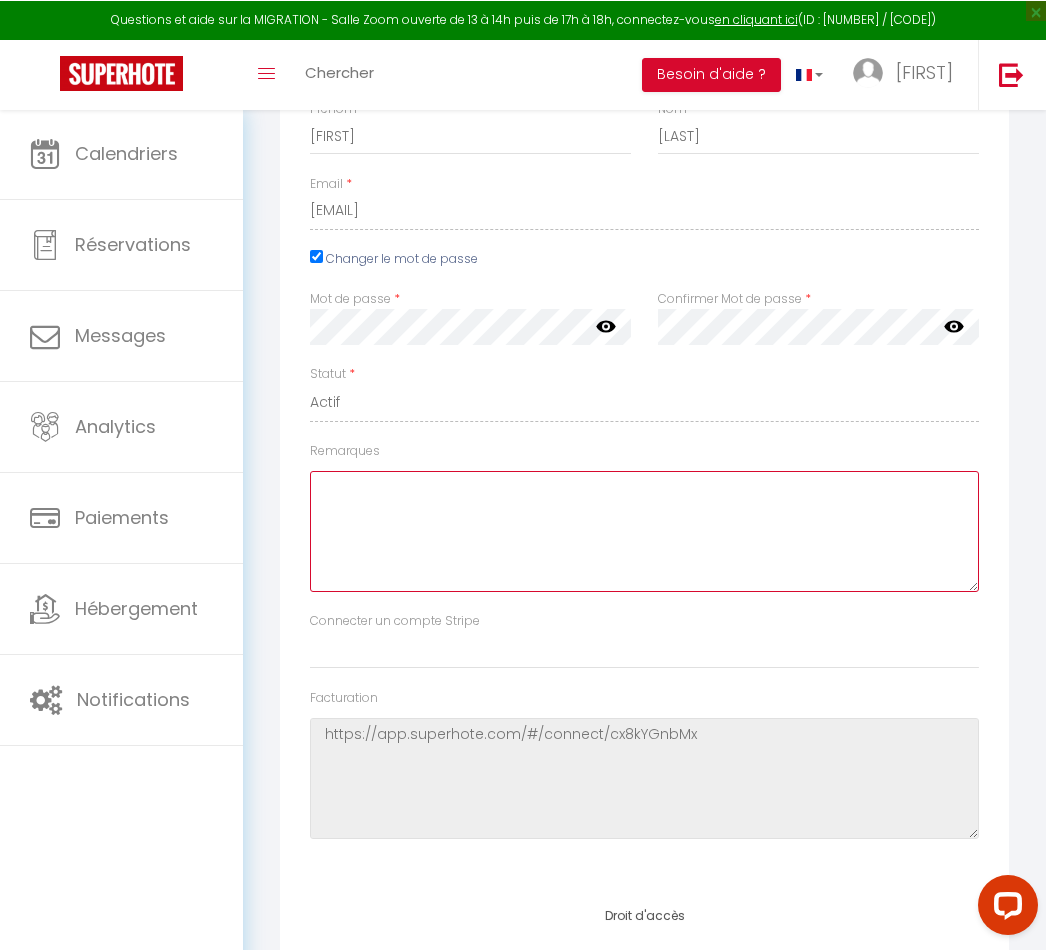 click on "Remarques" at bounding box center (644, 530) 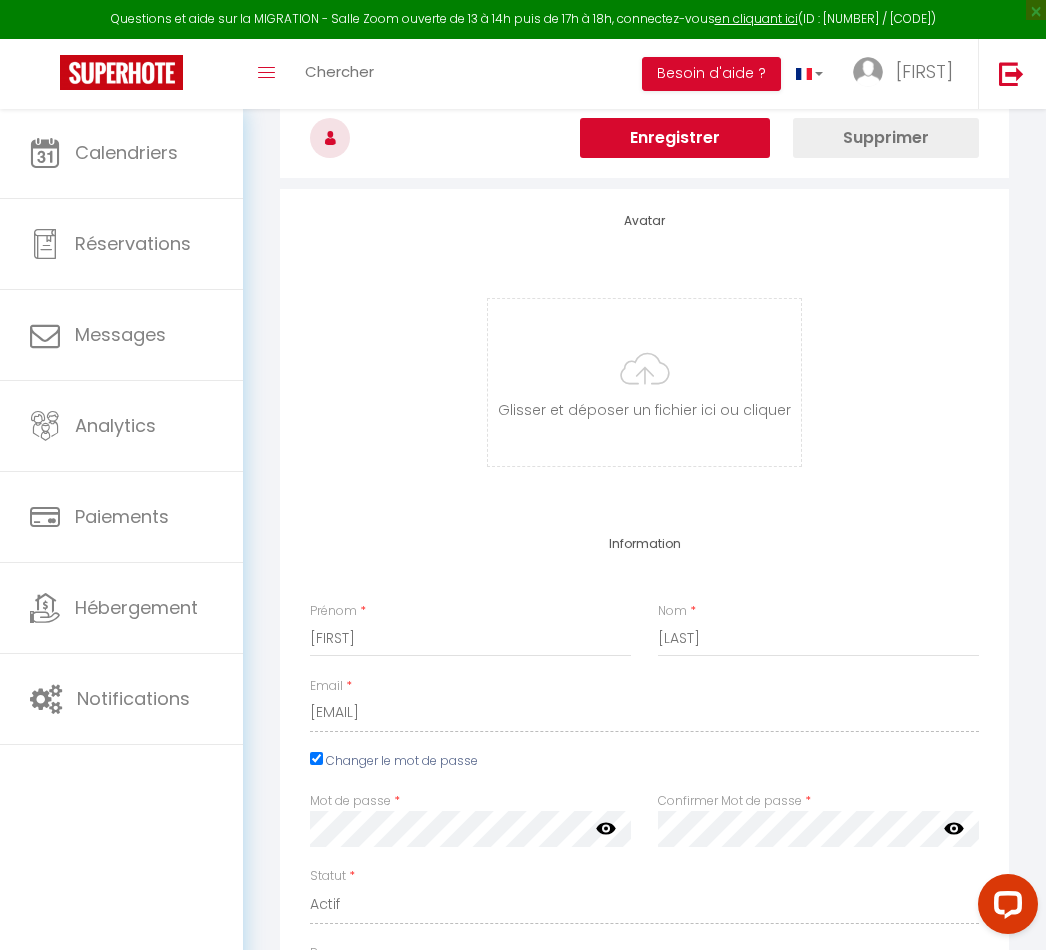 scroll, scrollTop: 0, scrollLeft: 0, axis: both 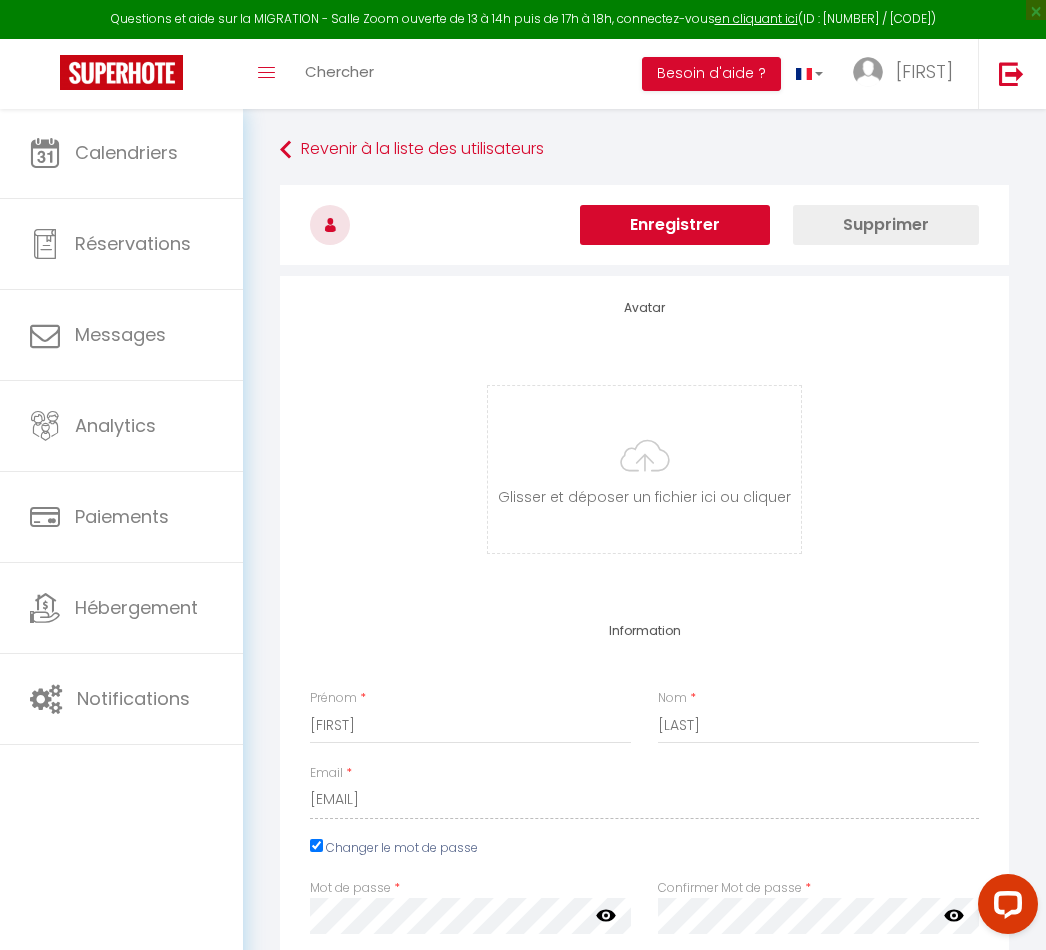 click on "Enregistrer" at bounding box center [675, 225] 